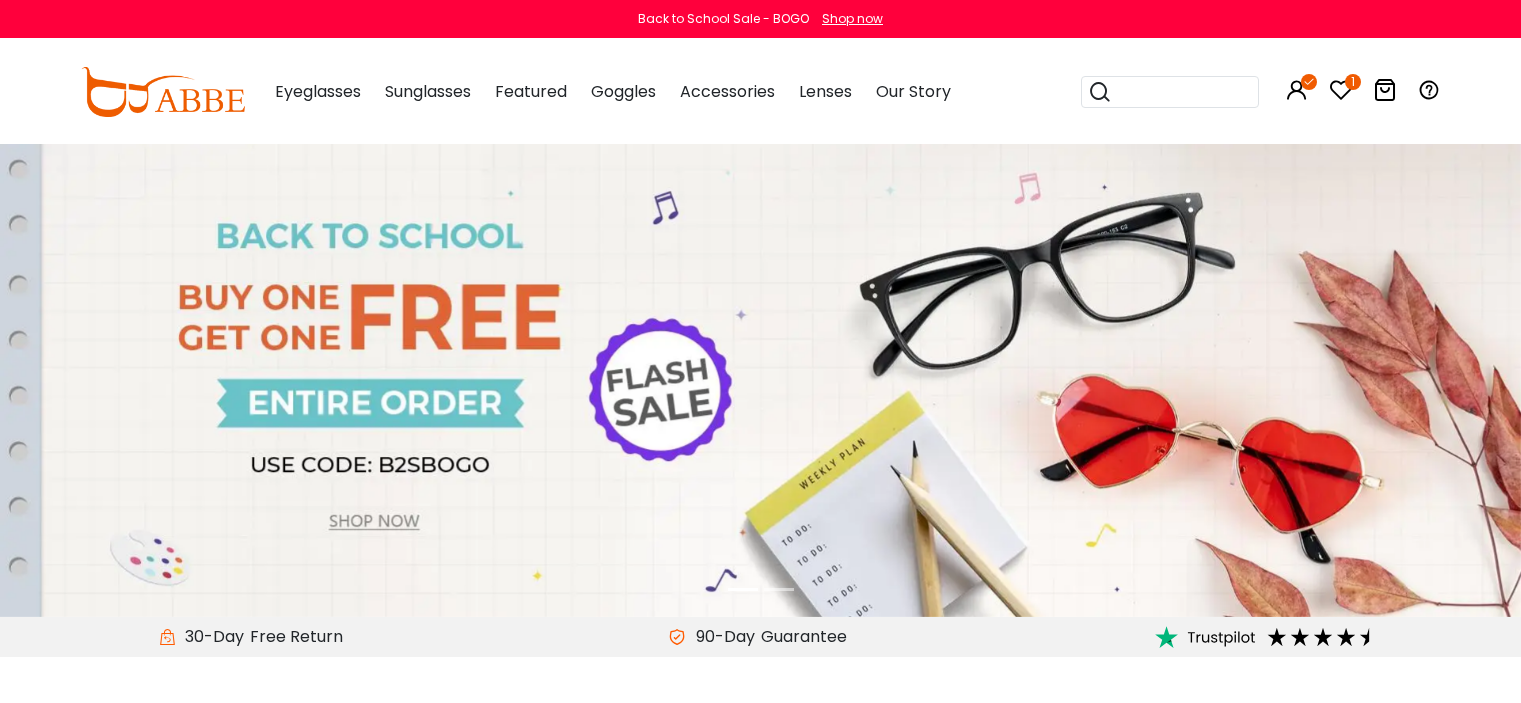 scroll, scrollTop: 1000, scrollLeft: 0, axis: vertical 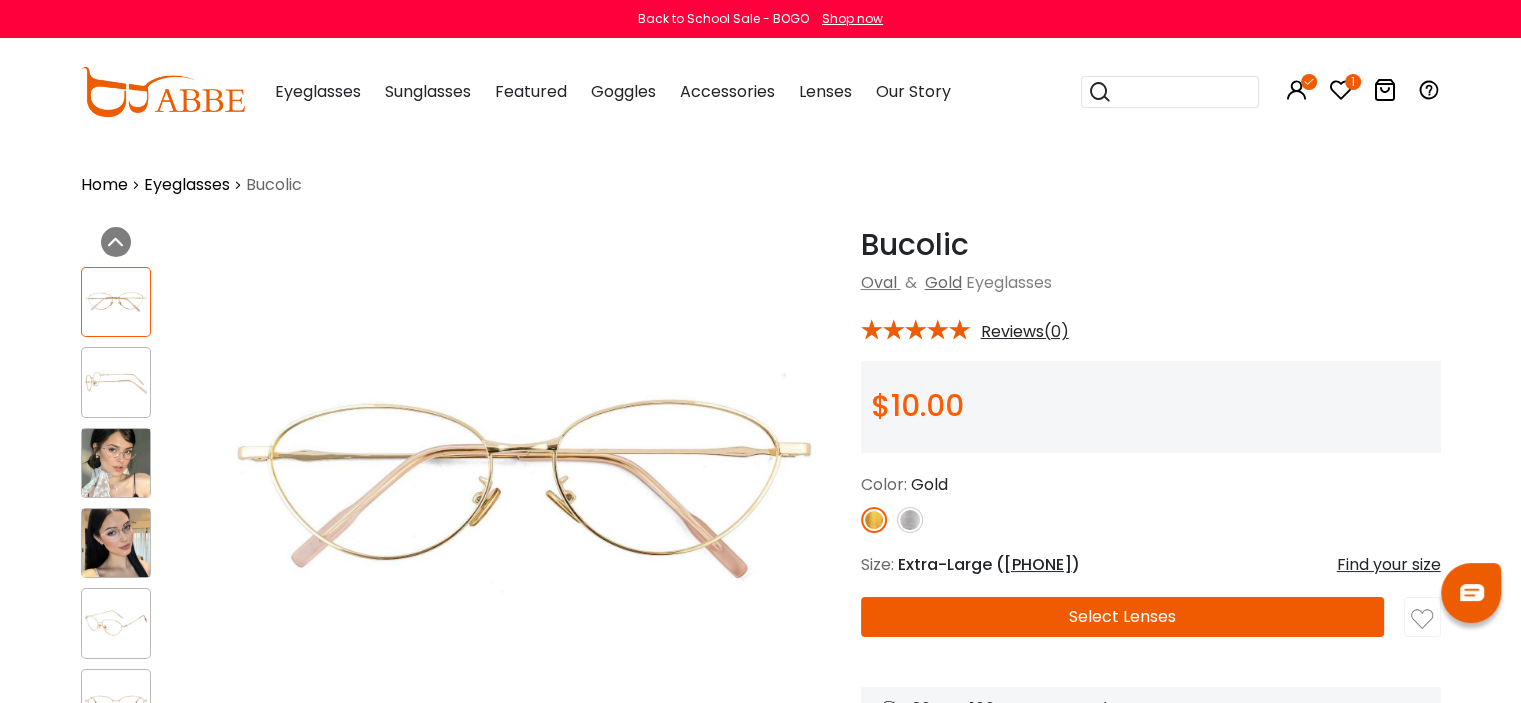 click at bounding box center (116, 383) 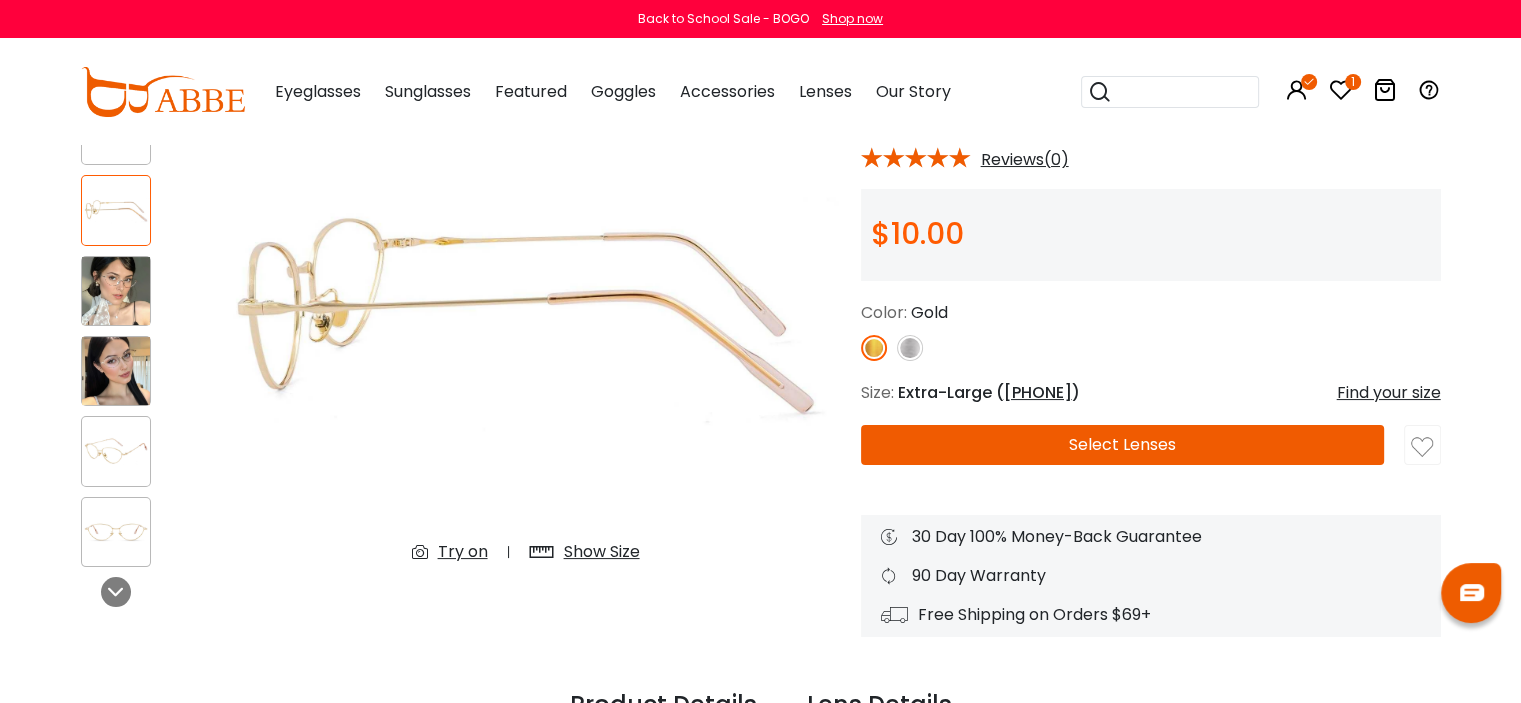 scroll, scrollTop: 200, scrollLeft: 0, axis: vertical 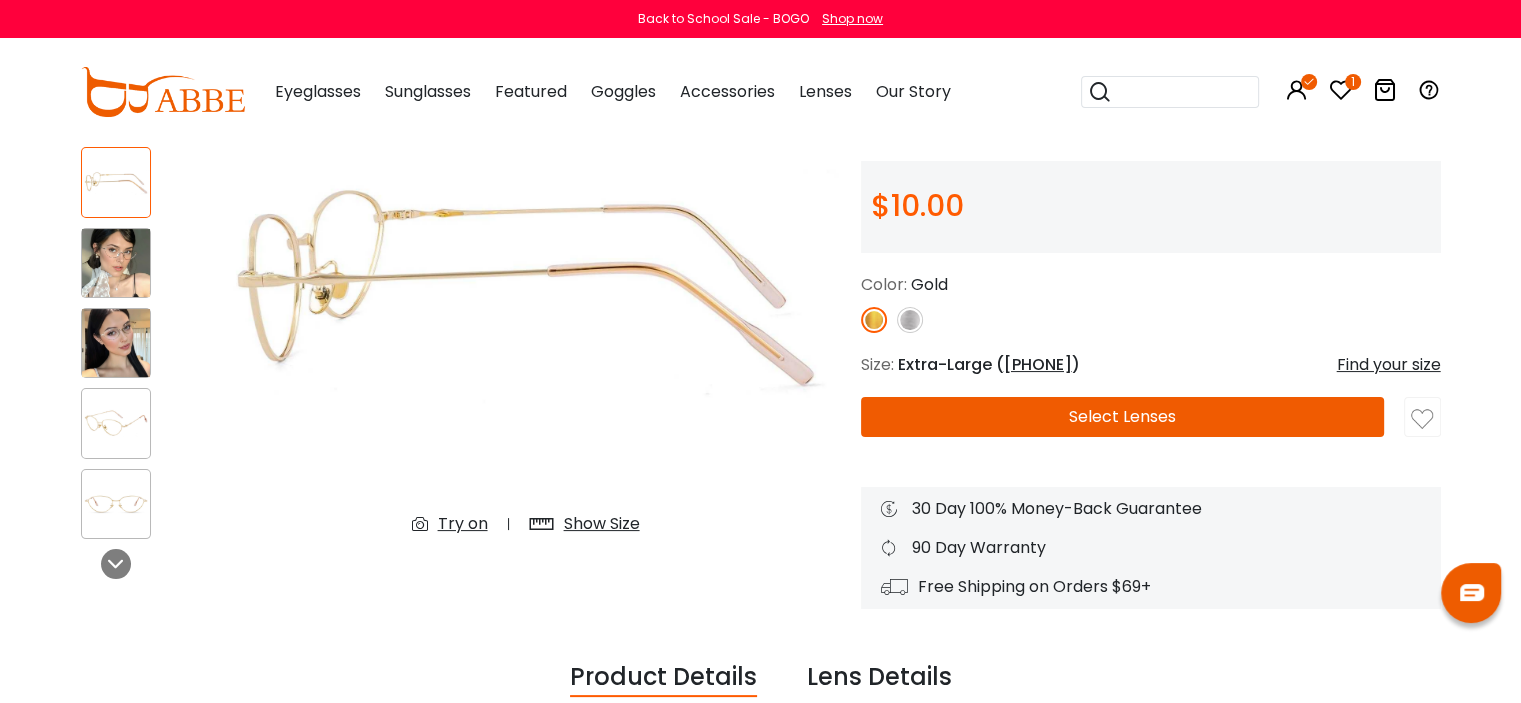 click at bounding box center [116, 423] 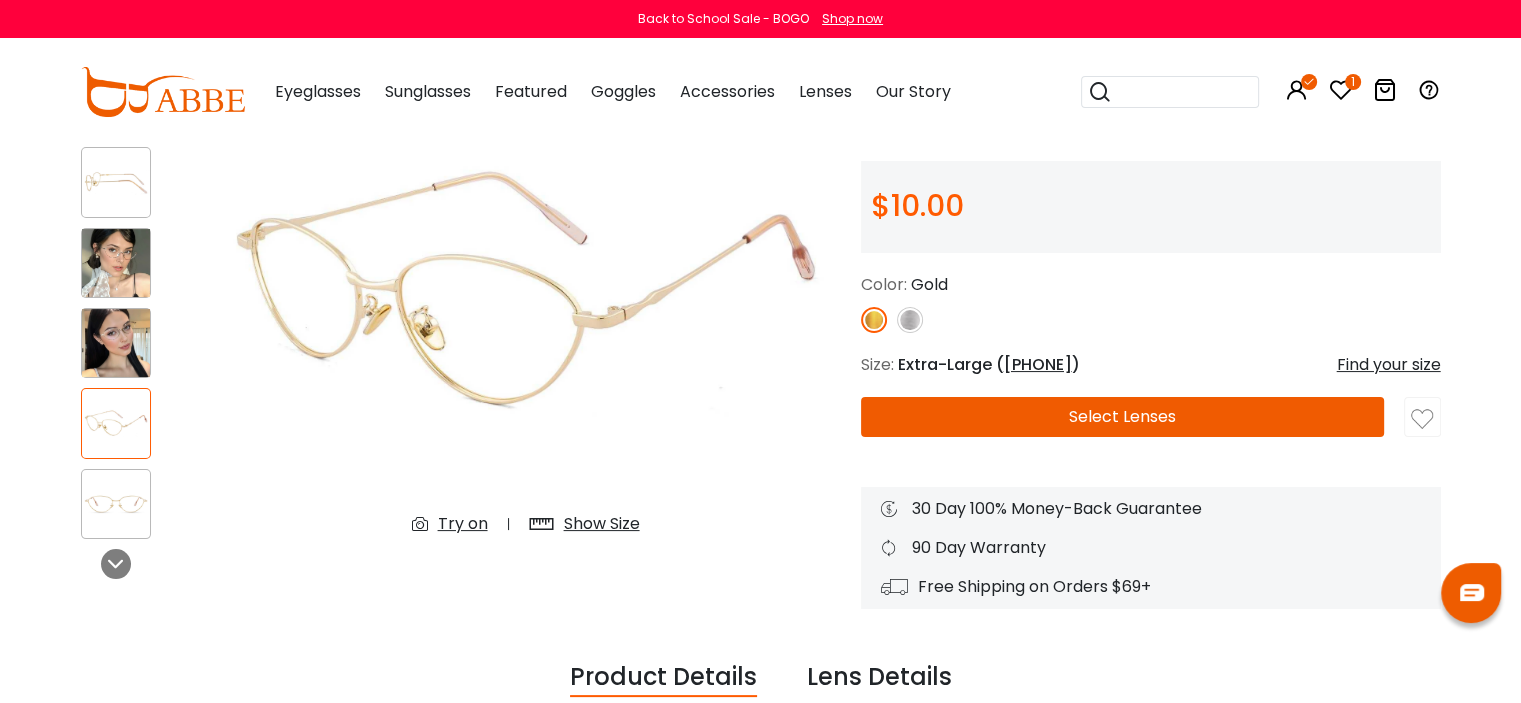 click at bounding box center [116, 504] 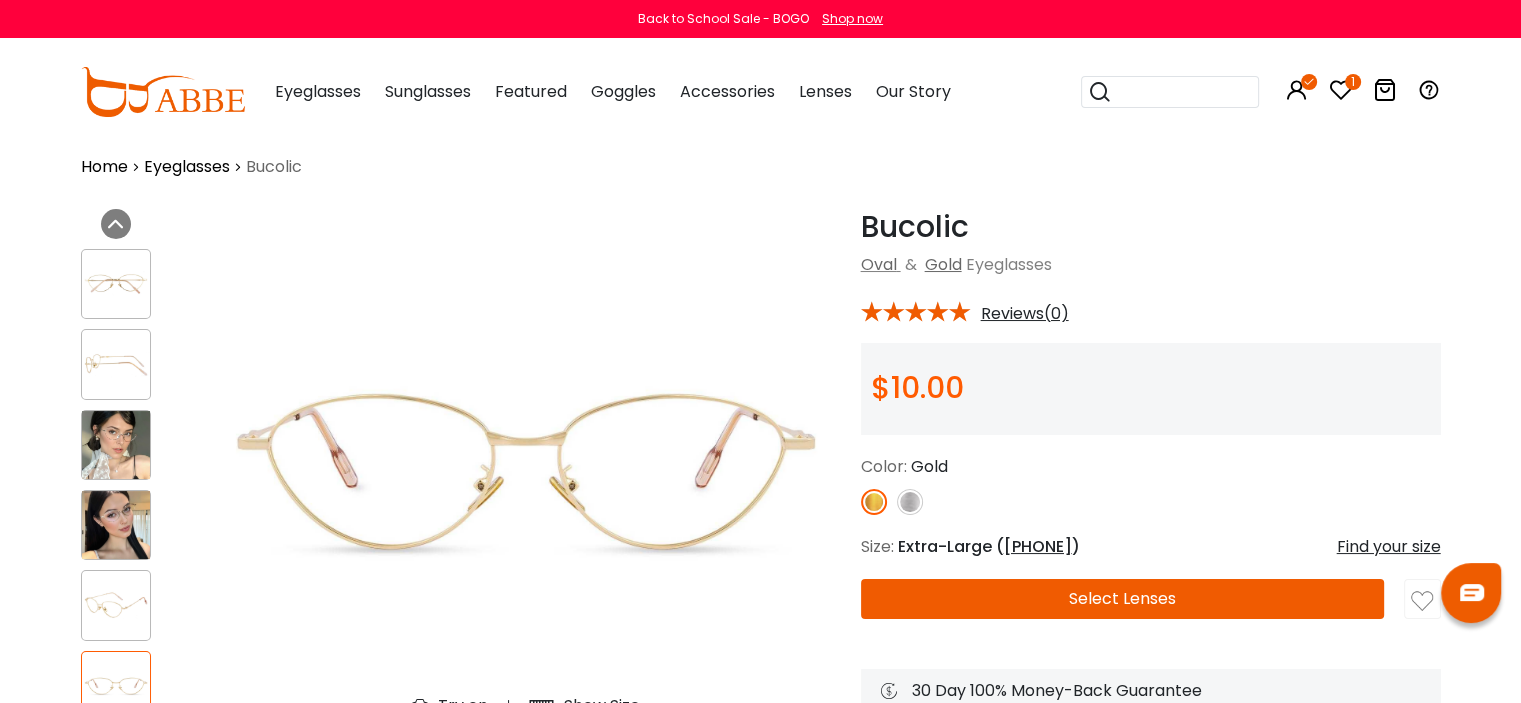 scroll, scrollTop: 0, scrollLeft: 0, axis: both 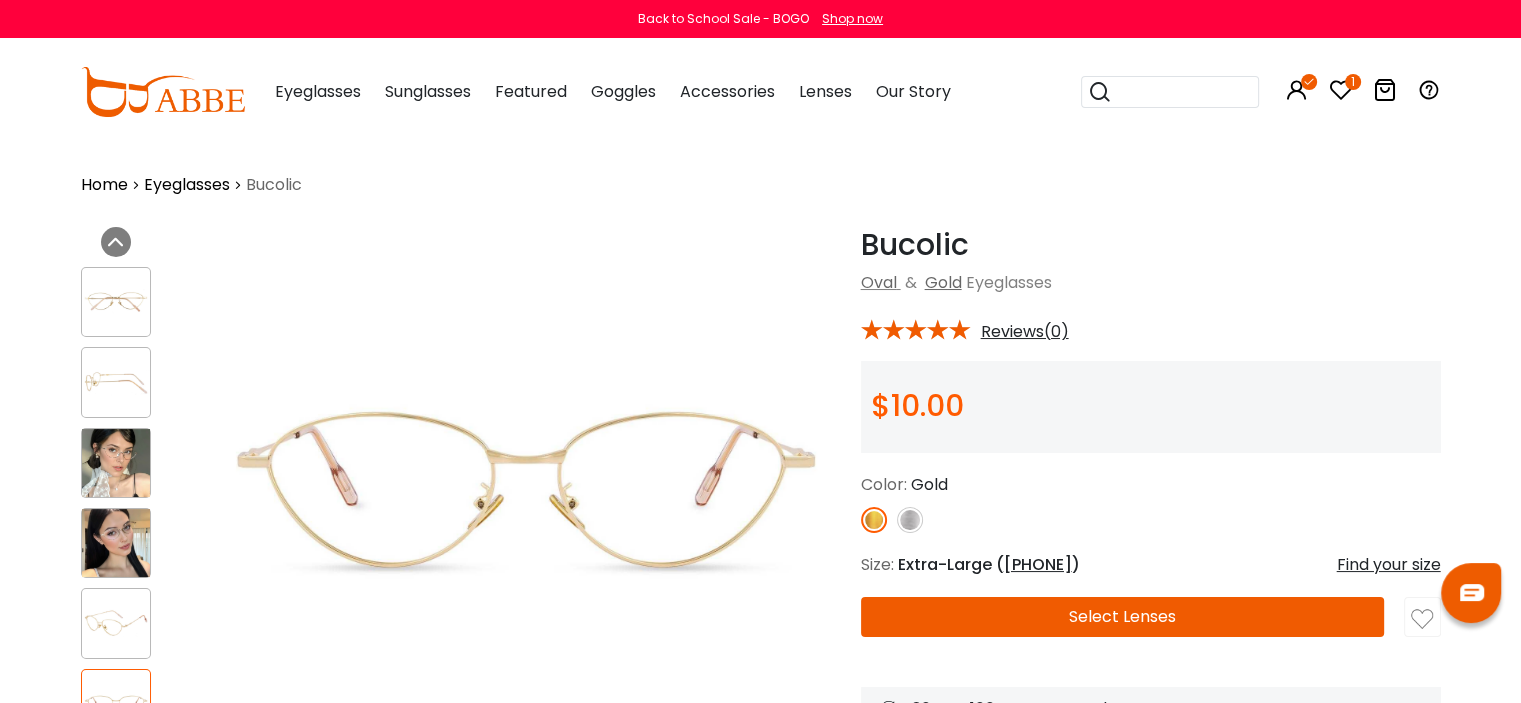 click at bounding box center (116, 463) 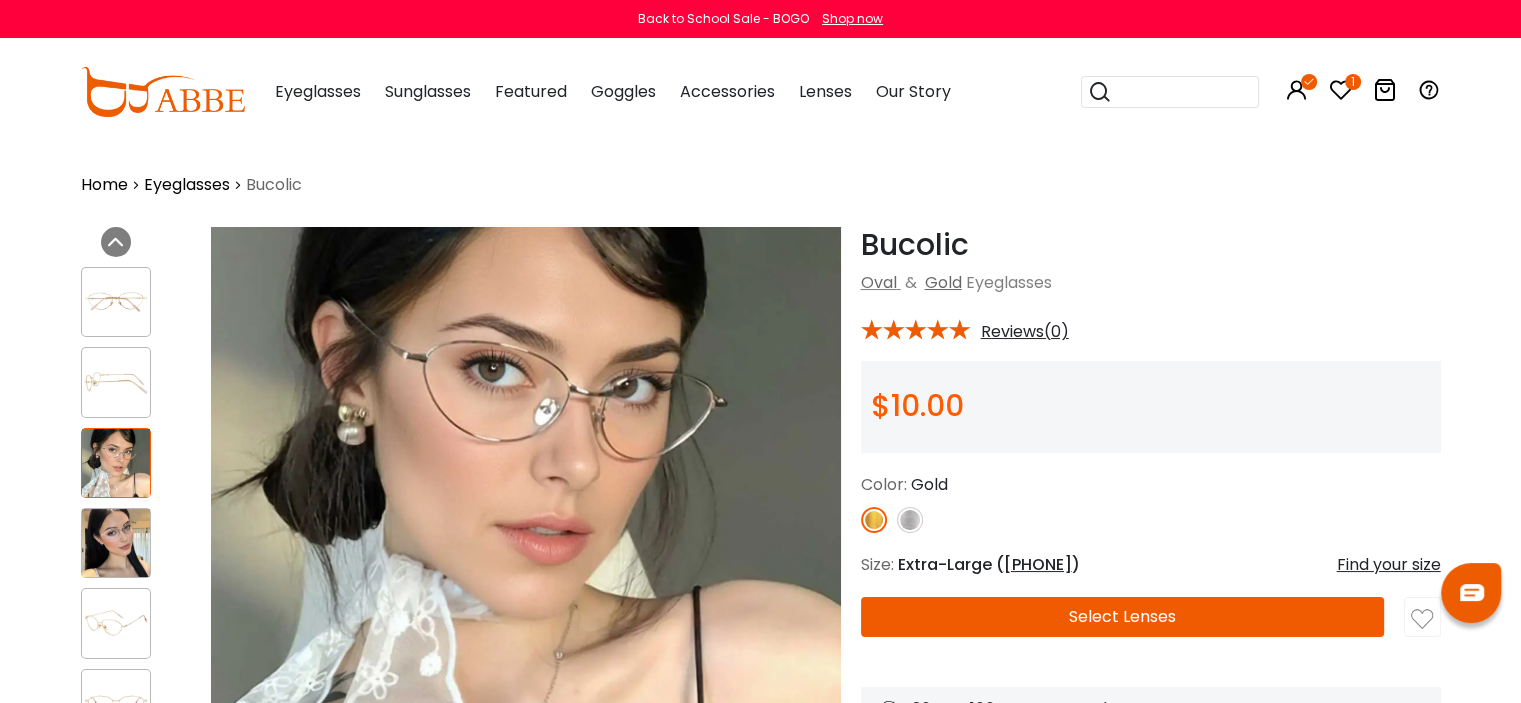 click at bounding box center (116, 543) 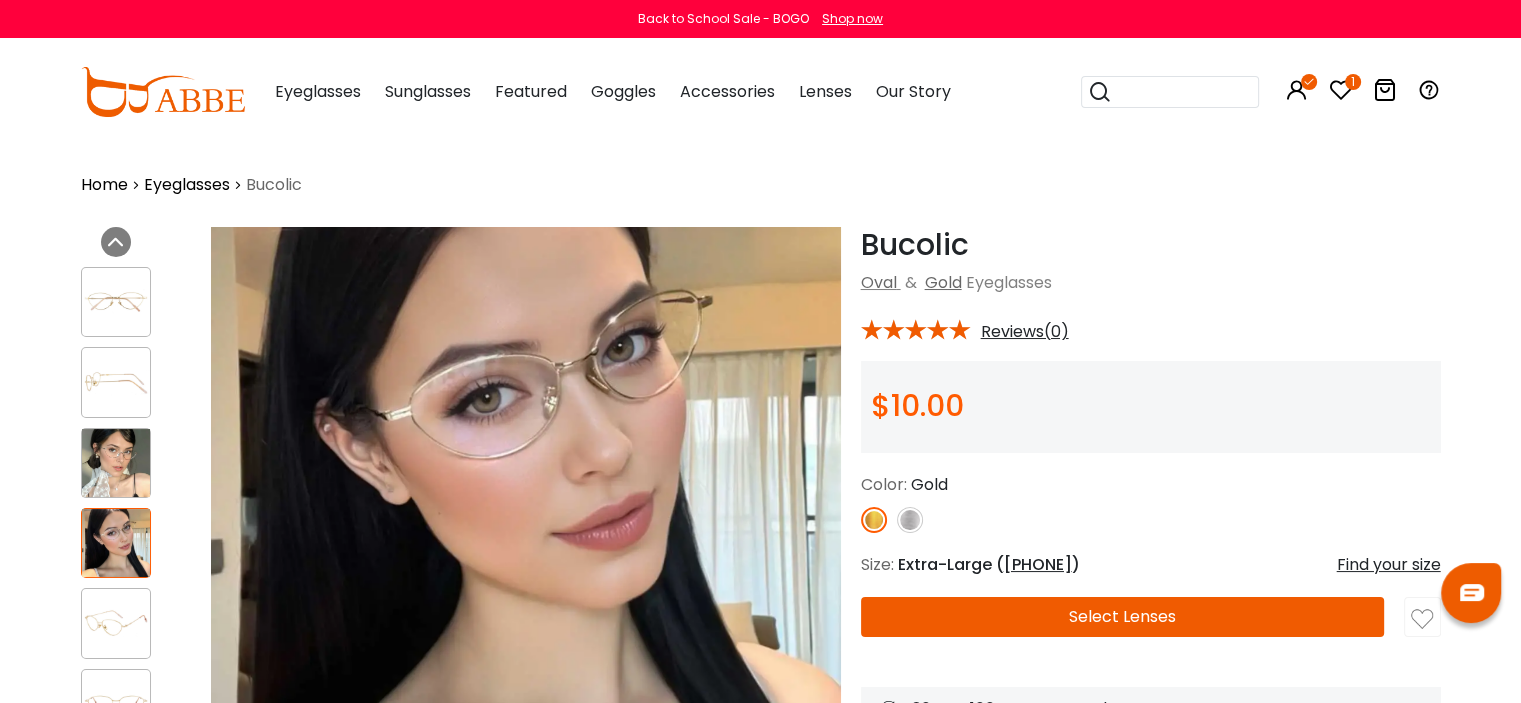 click at bounding box center [163, 92] 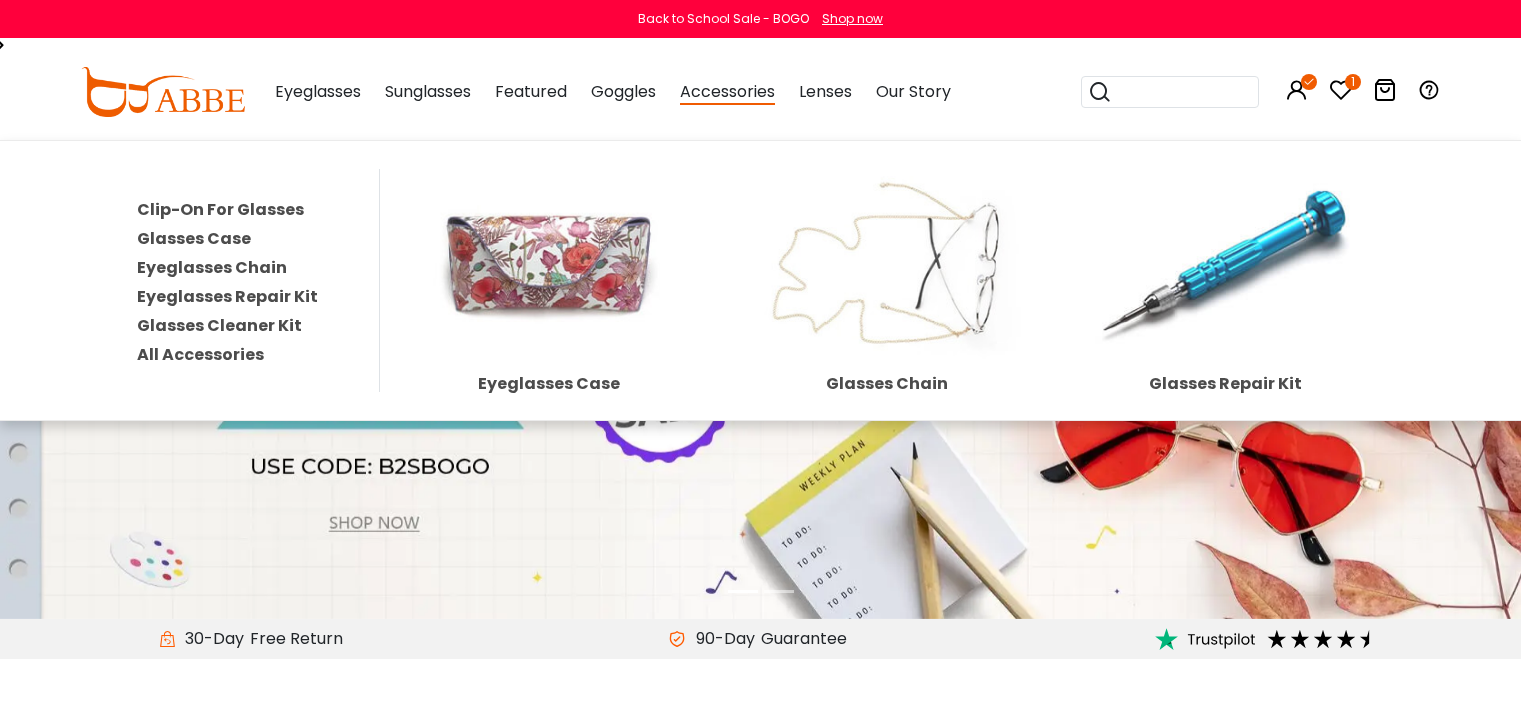 scroll, scrollTop: 0, scrollLeft: 0, axis: both 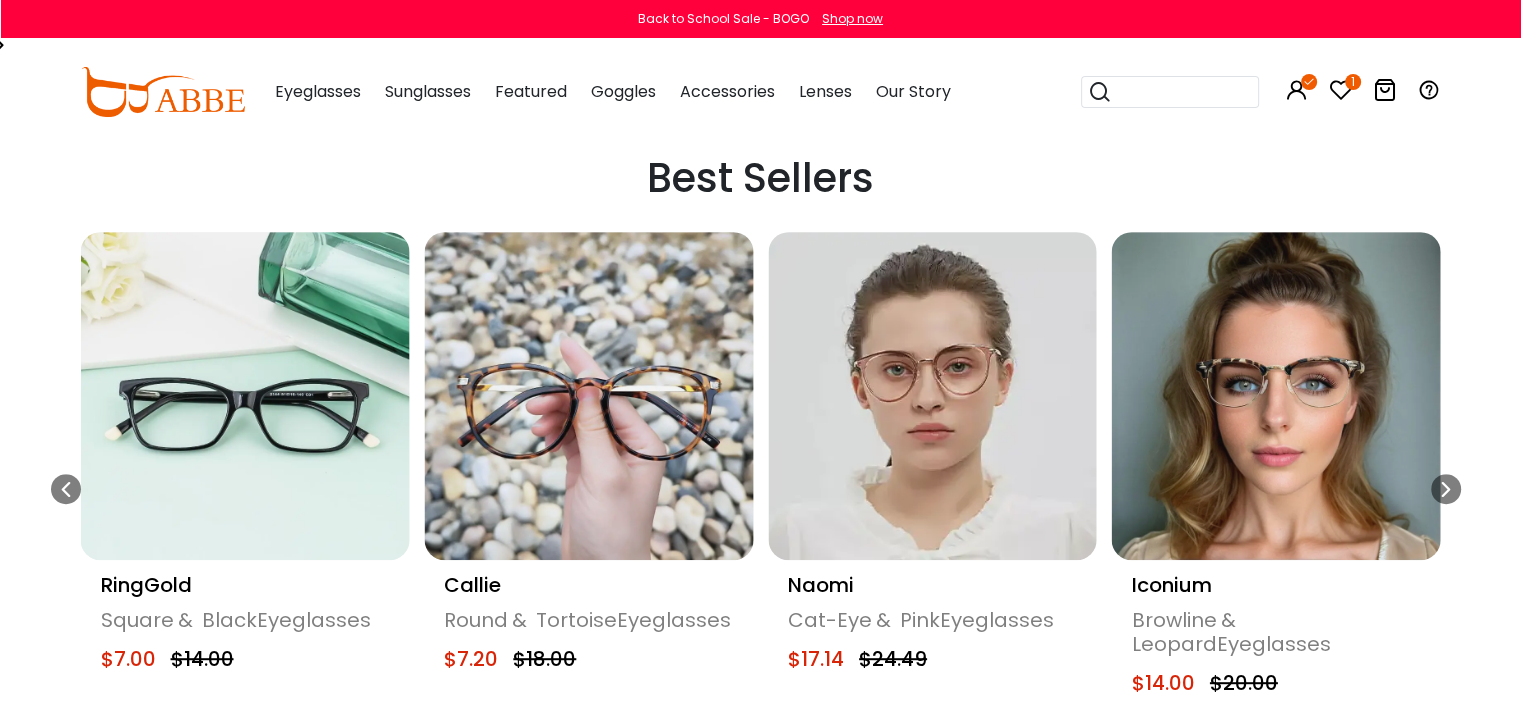 click at bounding box center [245, 396] 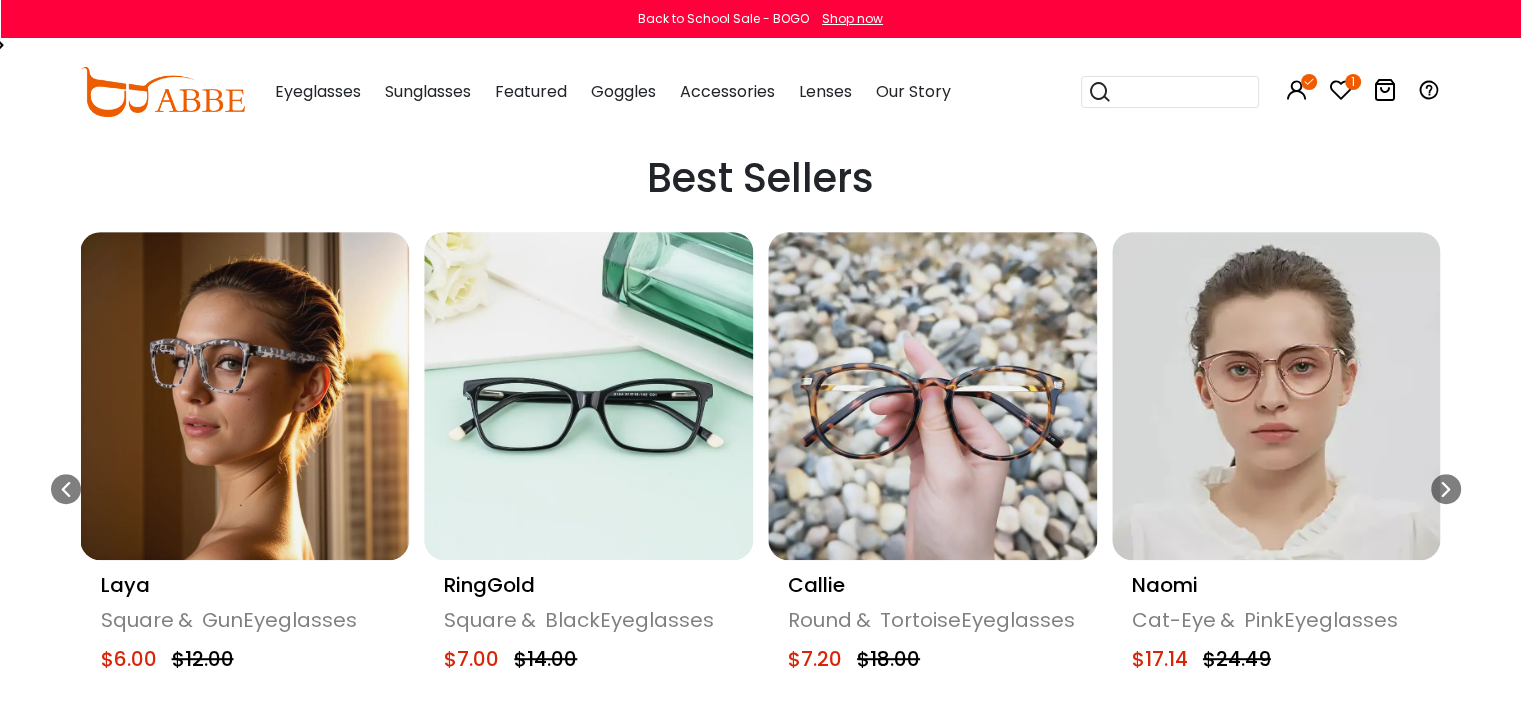 click at bounding box center [588, 396] 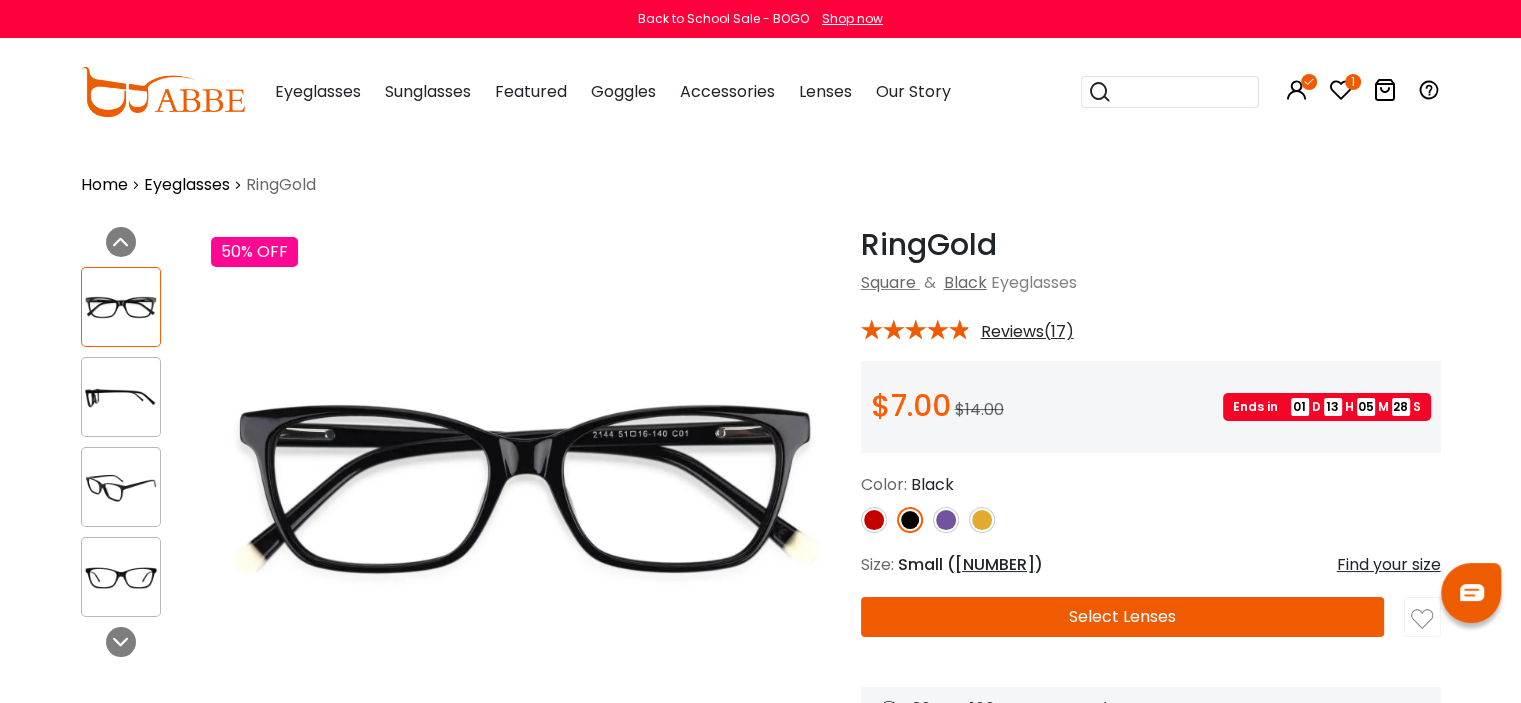 scroll, scrollTop: 0, scrollLeft: 0, axis: both 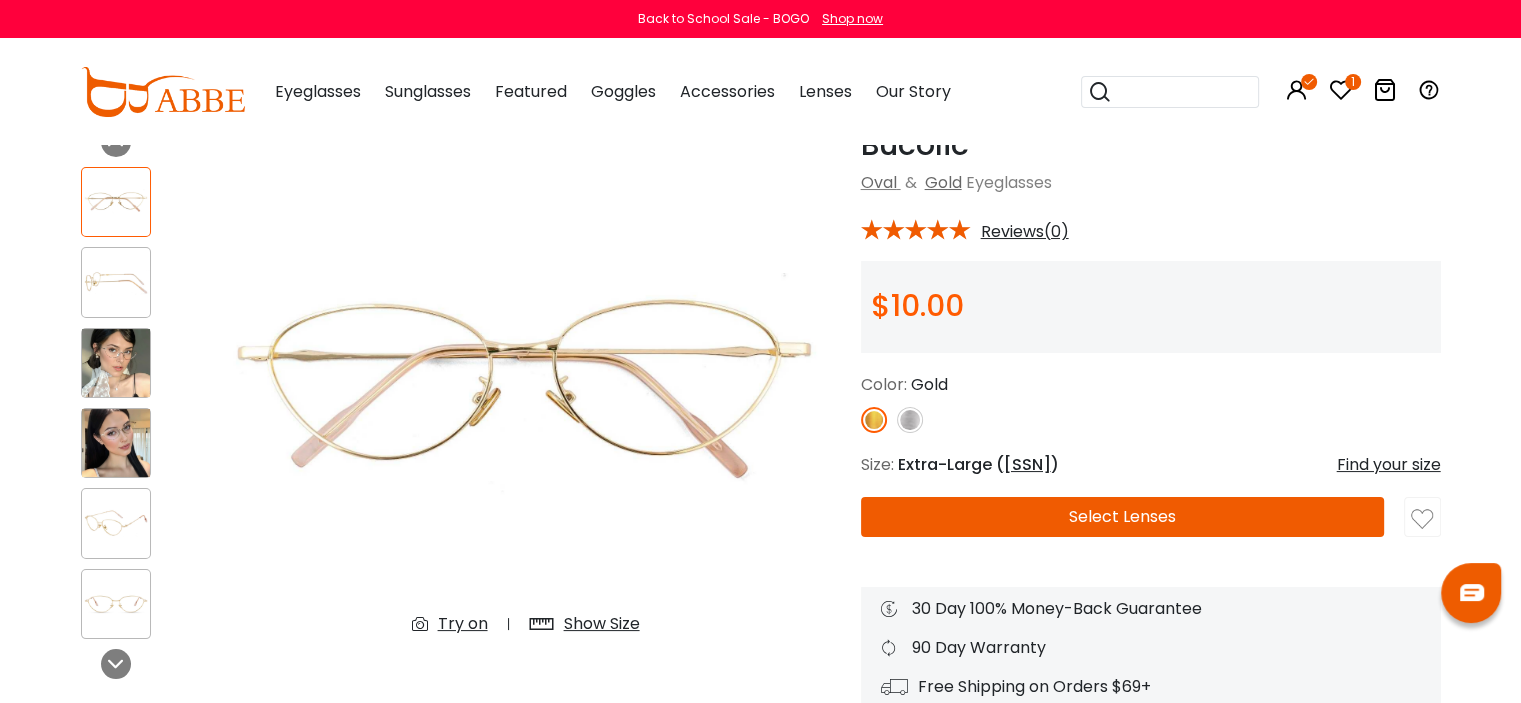 click at bounding box center [910, 420] 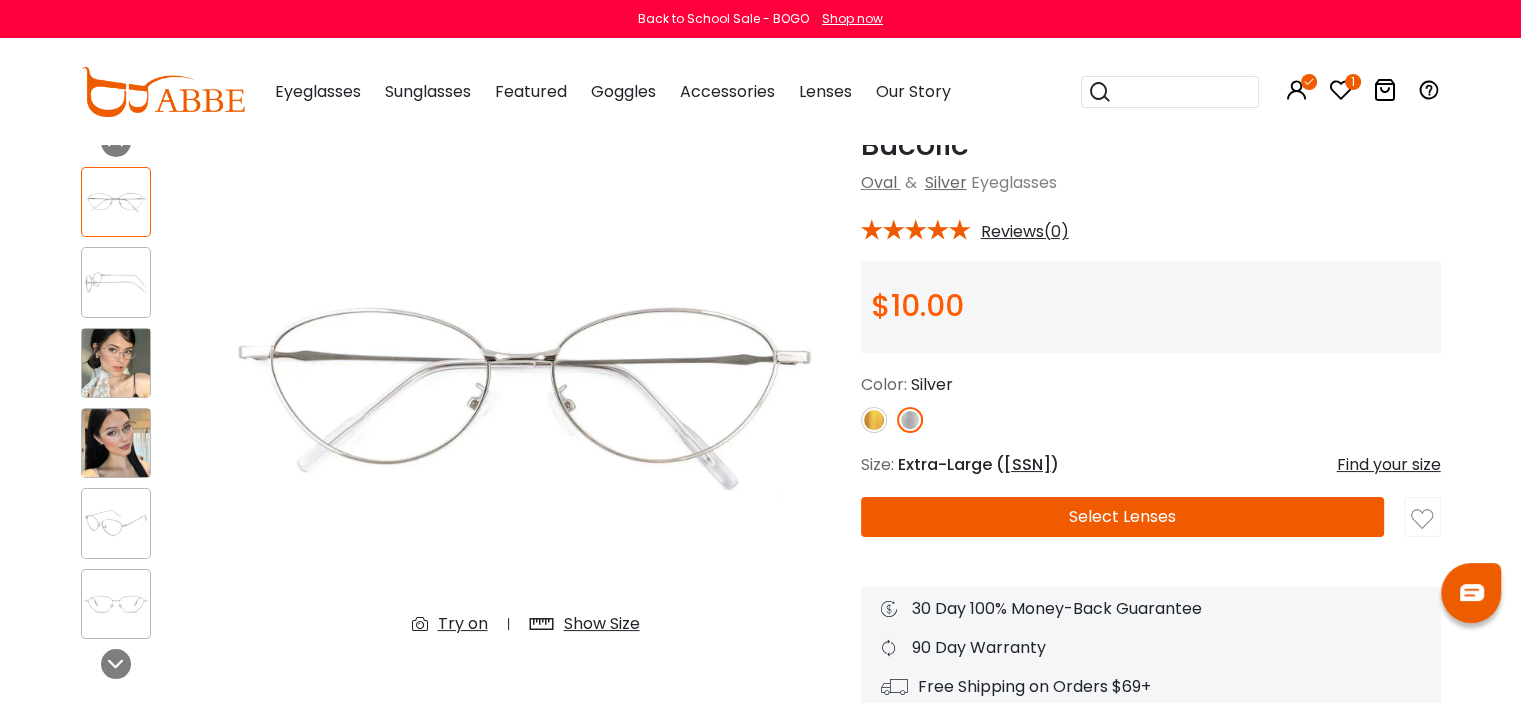 click at bounding box center (526, 389) 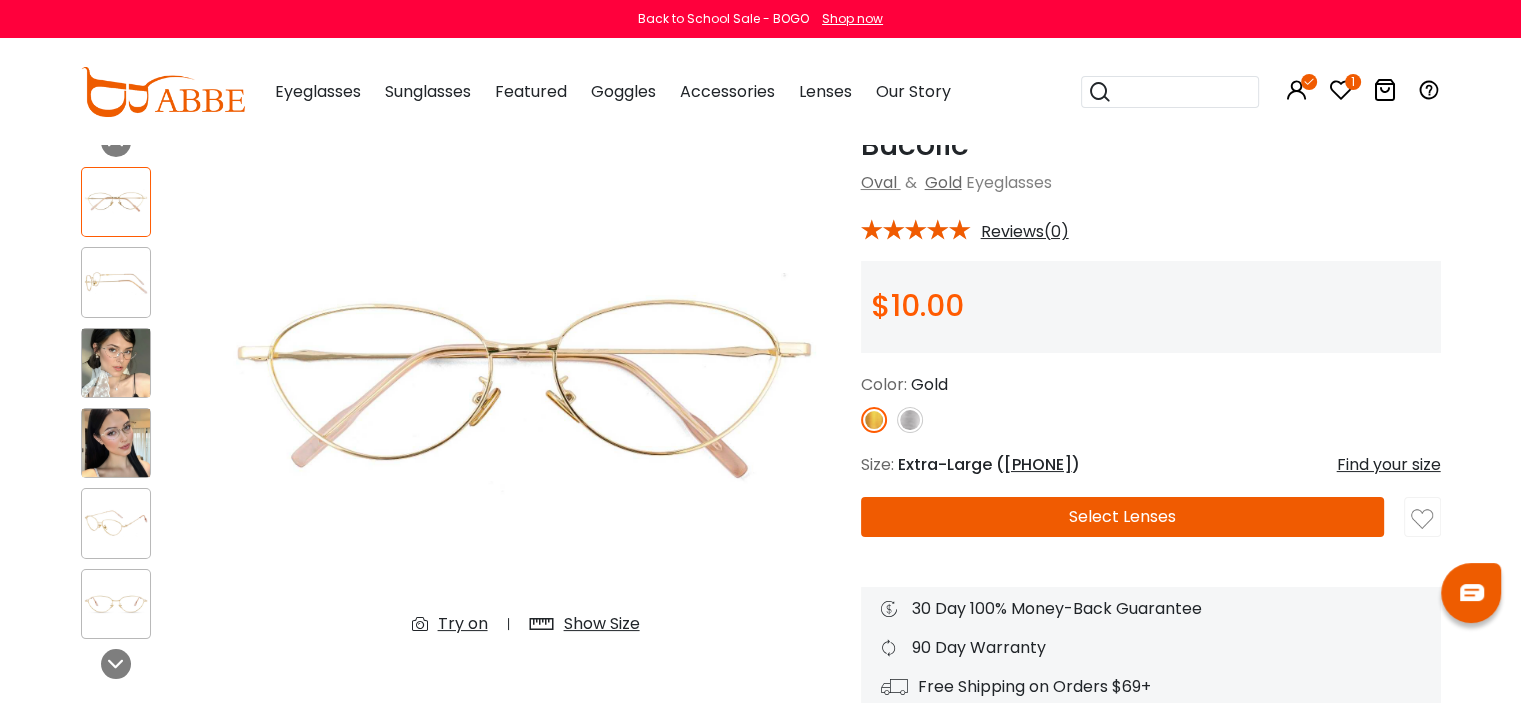 scroll, scrollTop: 100, scrollLeft: 0, axis: vertical 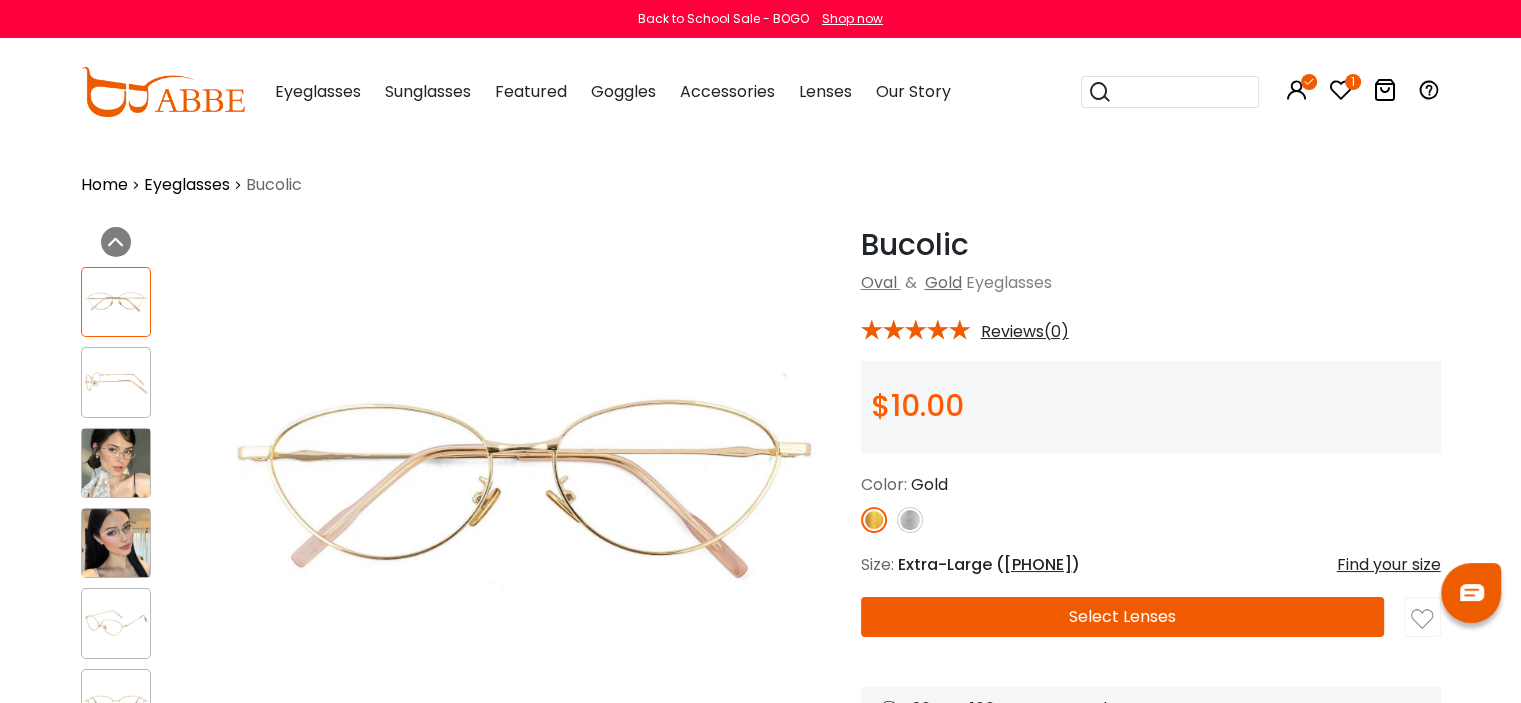 click at bounding box center (910, 520) 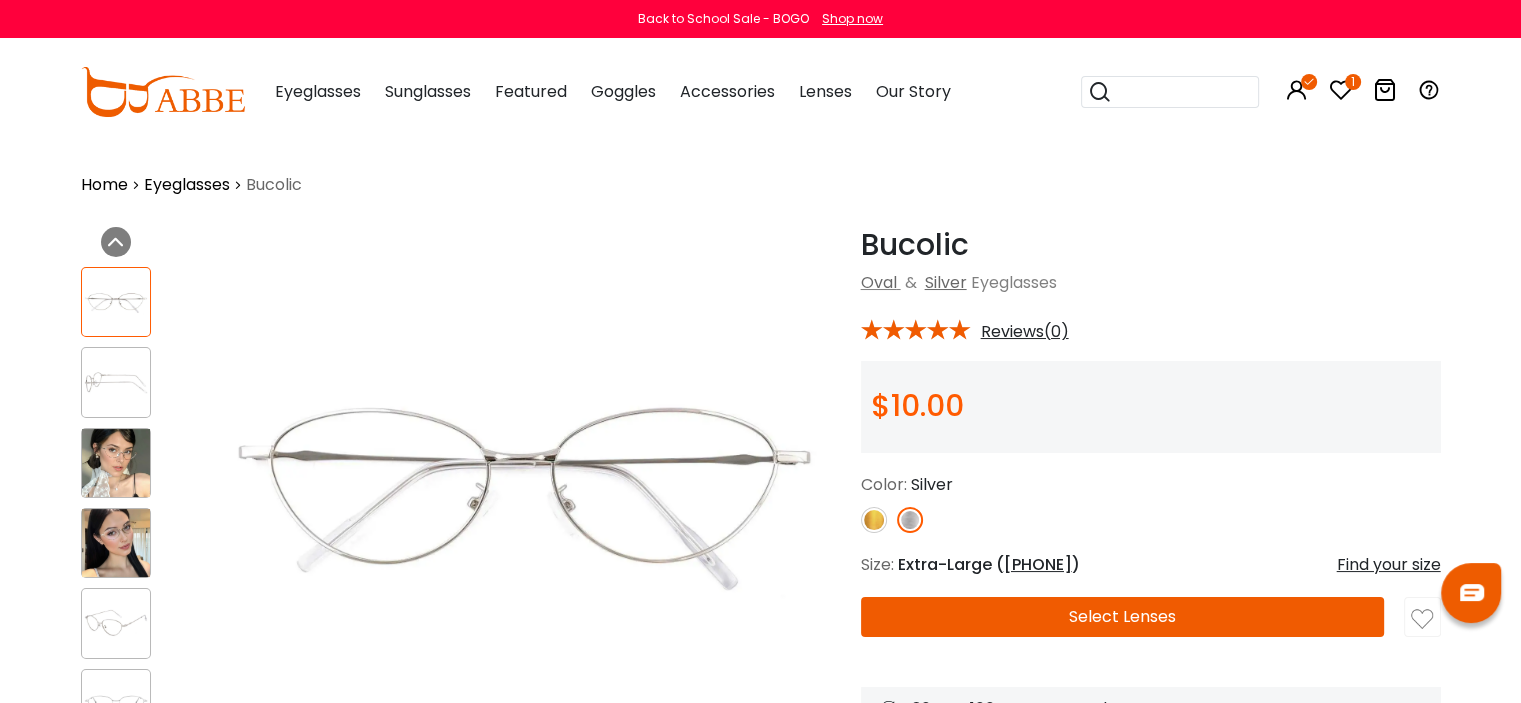 click at bounding box center [874, 520] 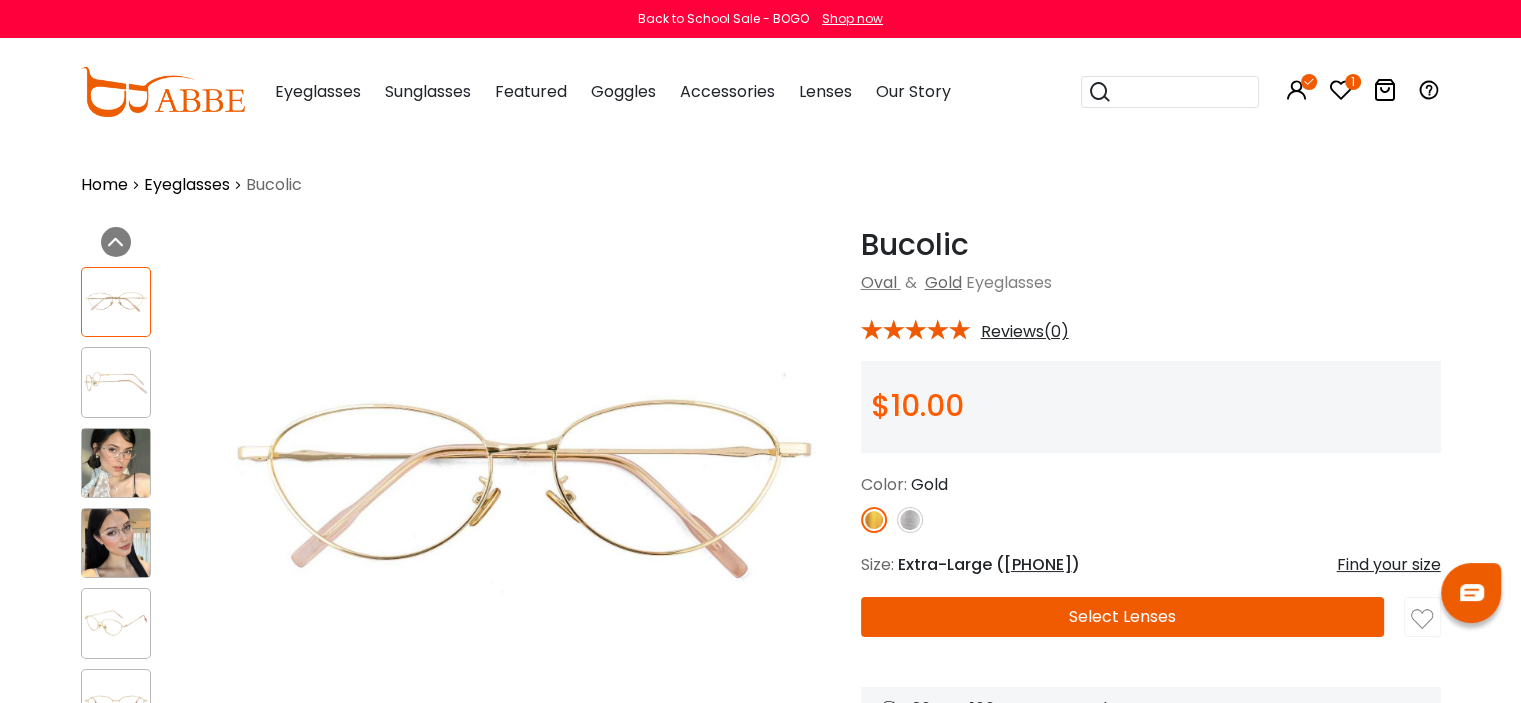 click at bounding box center (910, 520) 